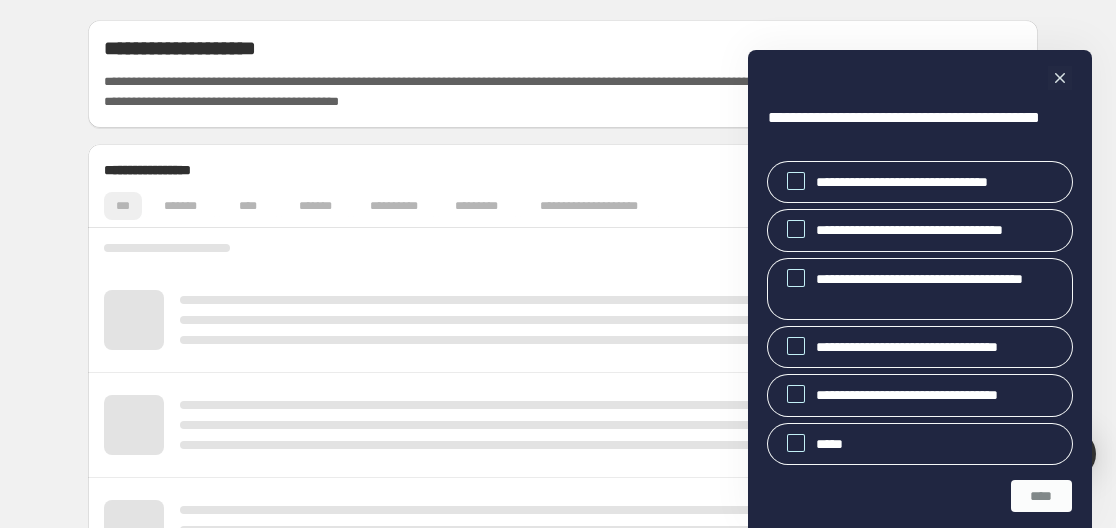 scroll, scrollTop: 0, scrollLeft: 0, axis: both 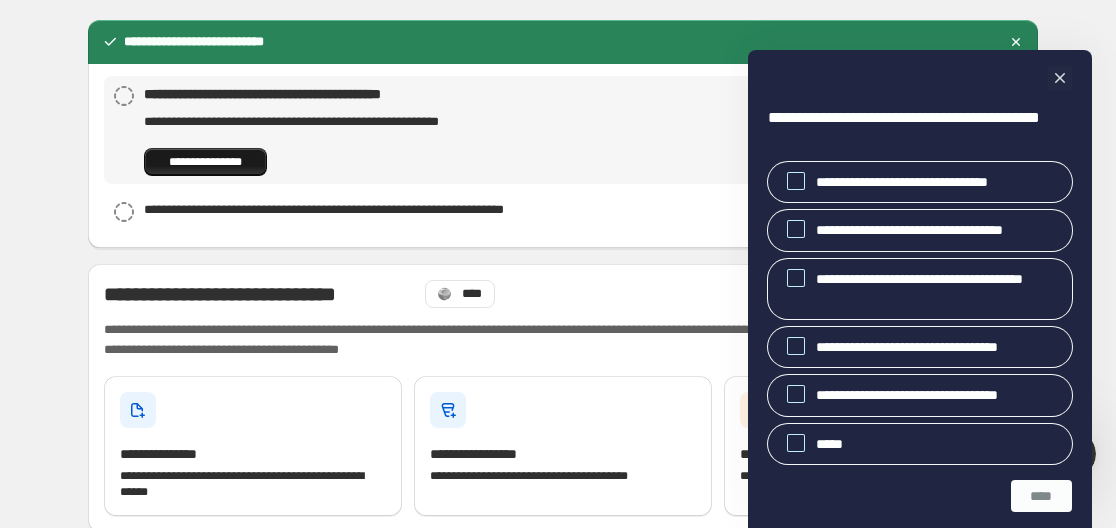 click on "**********" at bounding box center (205, 162) 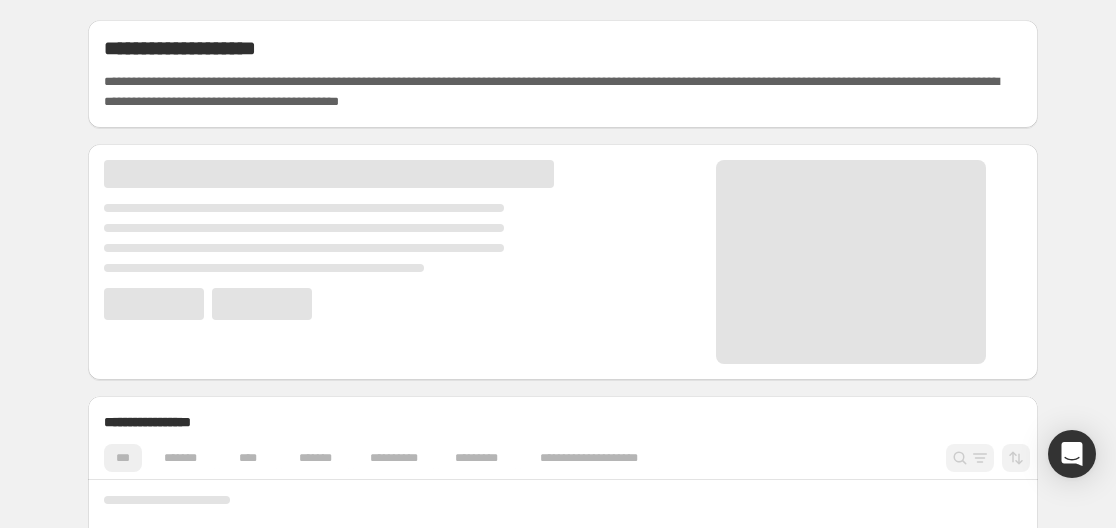 scroll, scrollTop: 0, scrollLeft: 0, axis: both 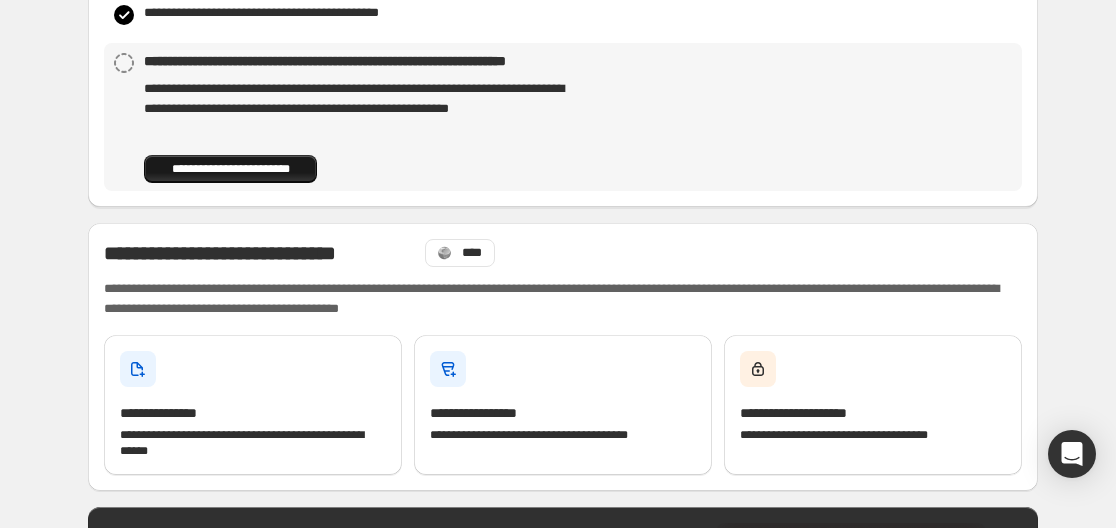 click on "**********" at bounding box center (230, 169) 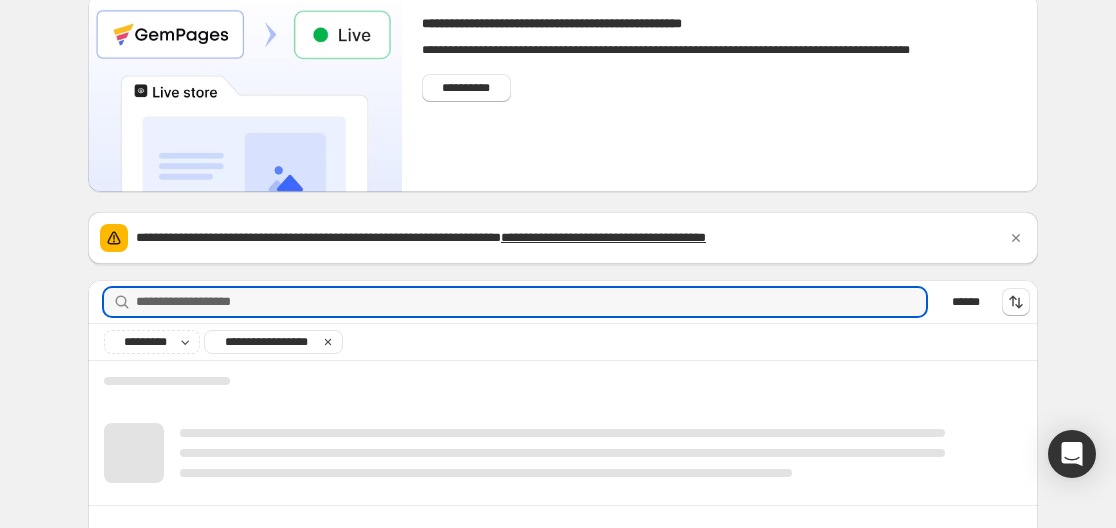 scroll, scrollTop: 0, scrollLeft: 0, axis: both 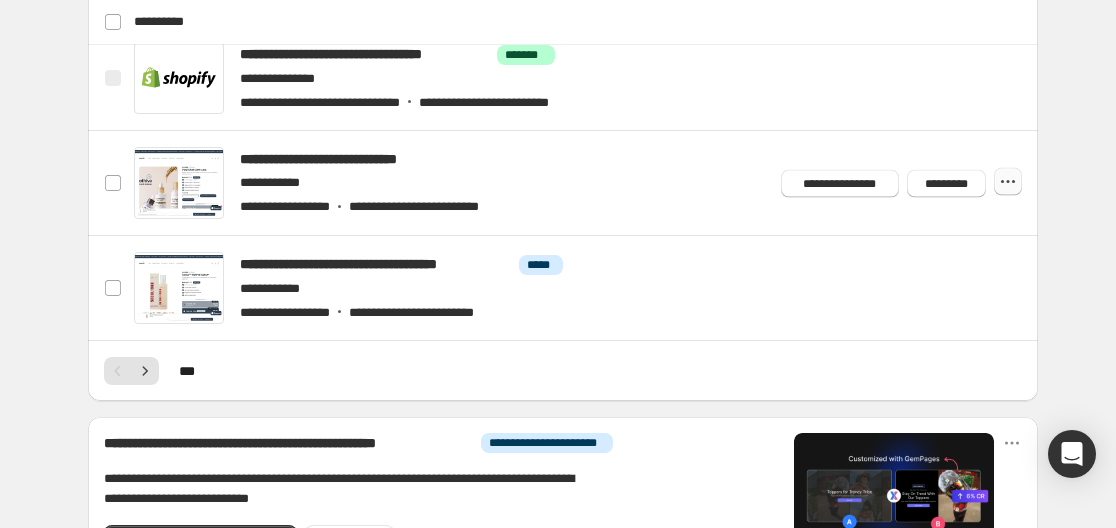 click 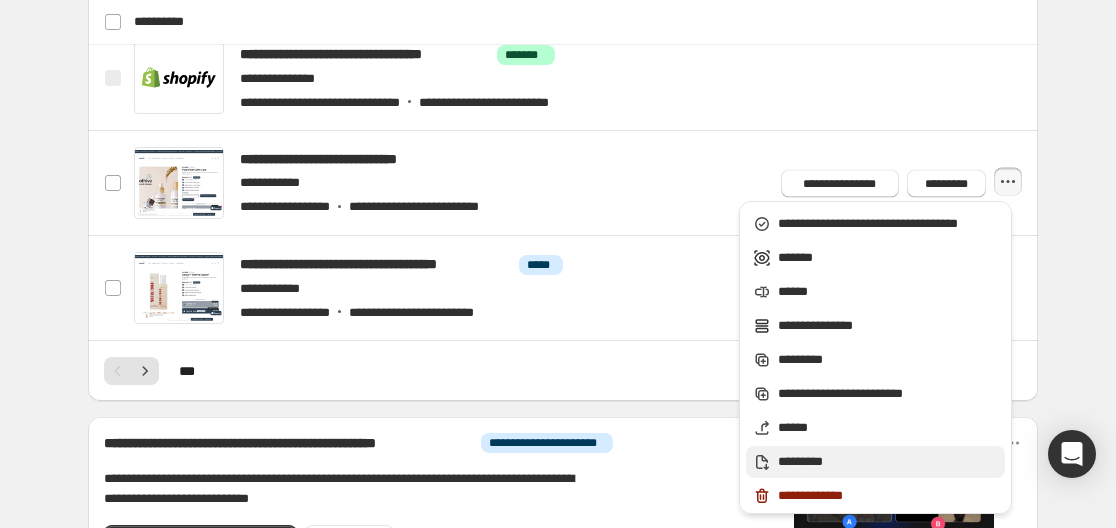 click on "*********" at bounding box center (888, 462) 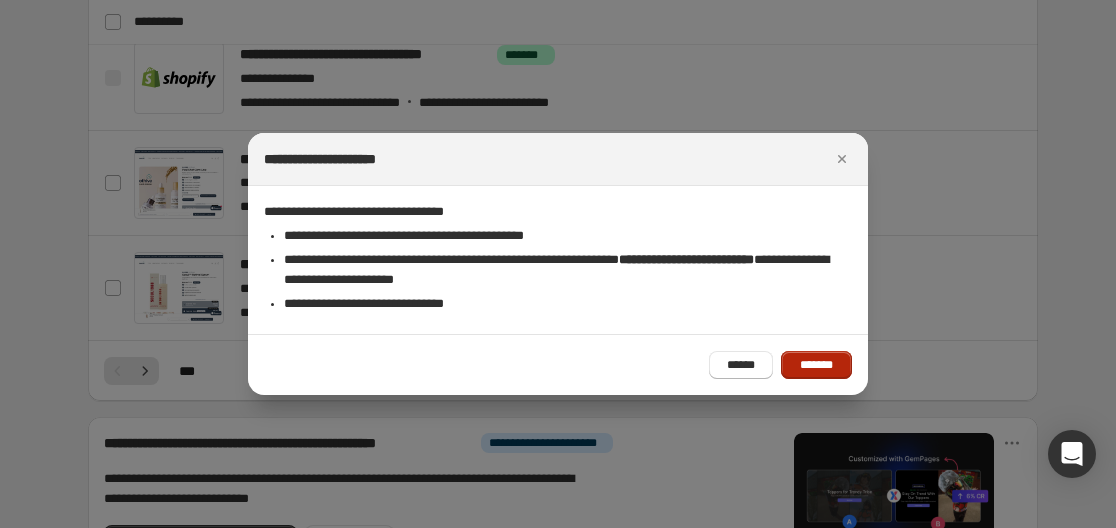 click on "*******" at bounding box center [816, 365] 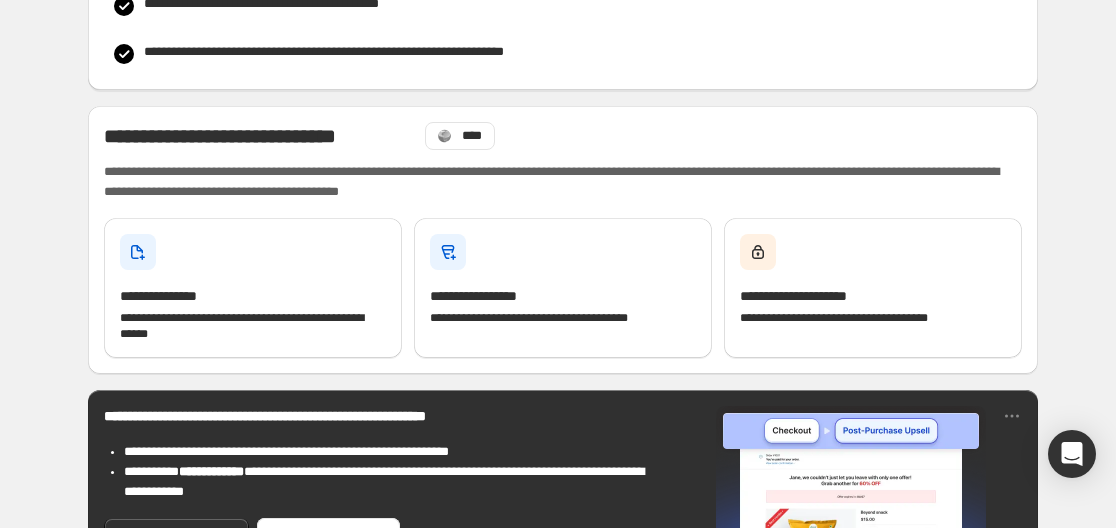 scroll, scrollTop: 0, scrollLeft: 0, axis: both 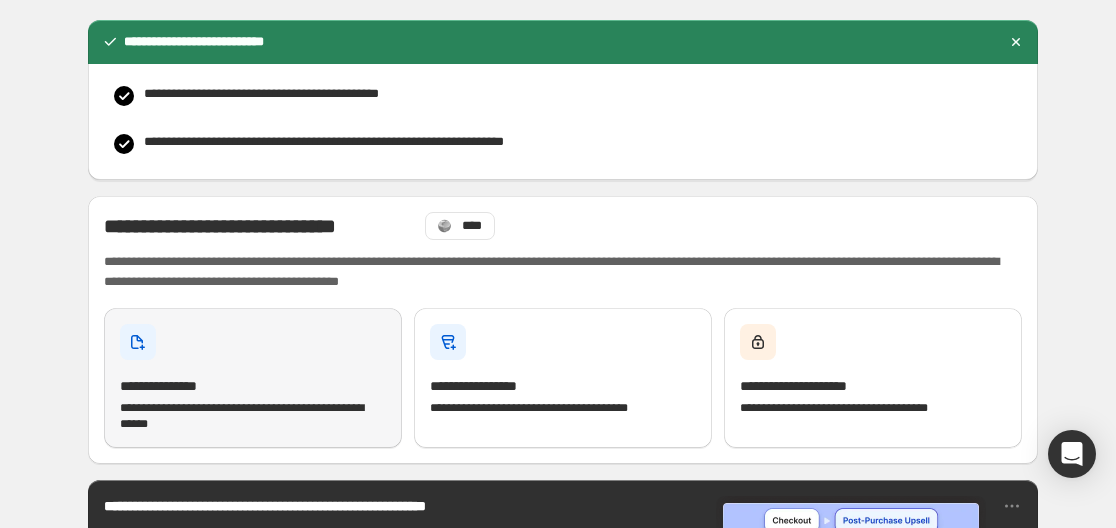 click on "**********" at bounding box center (253, 378) 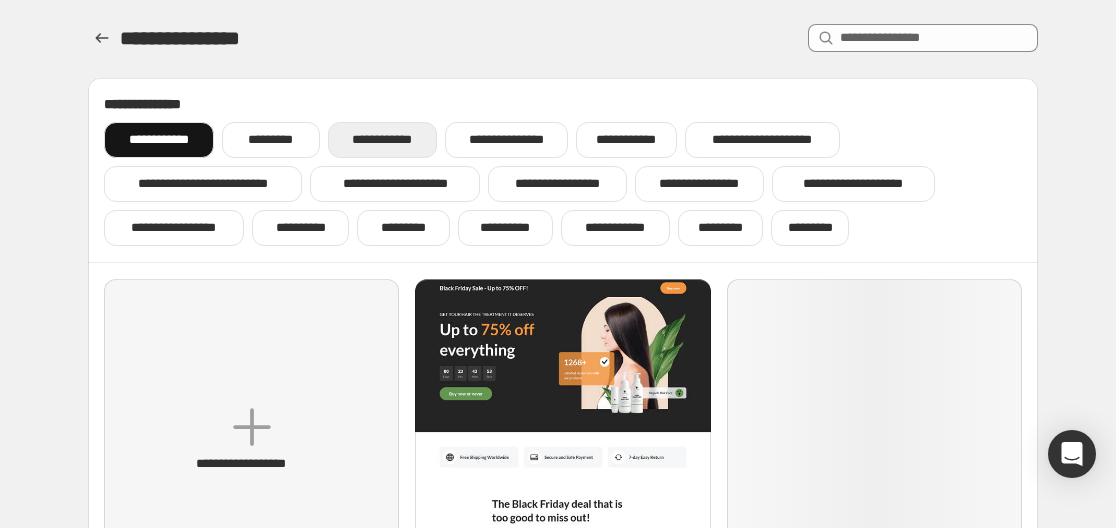 click on "**********" at bounding box center [382, 140] 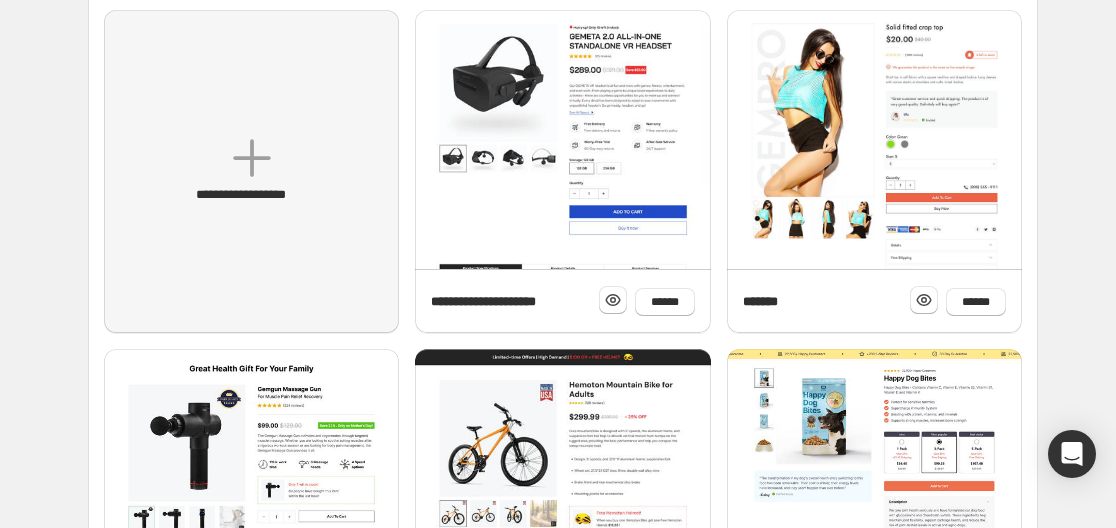 scroll, scrollTop: 232, scrollLeft: 0, axis: vertical 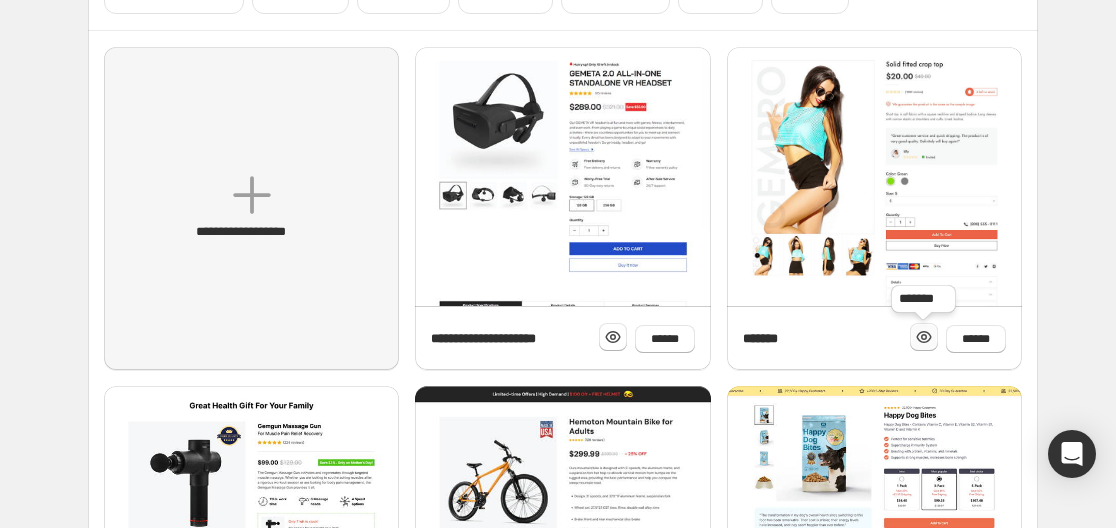 click 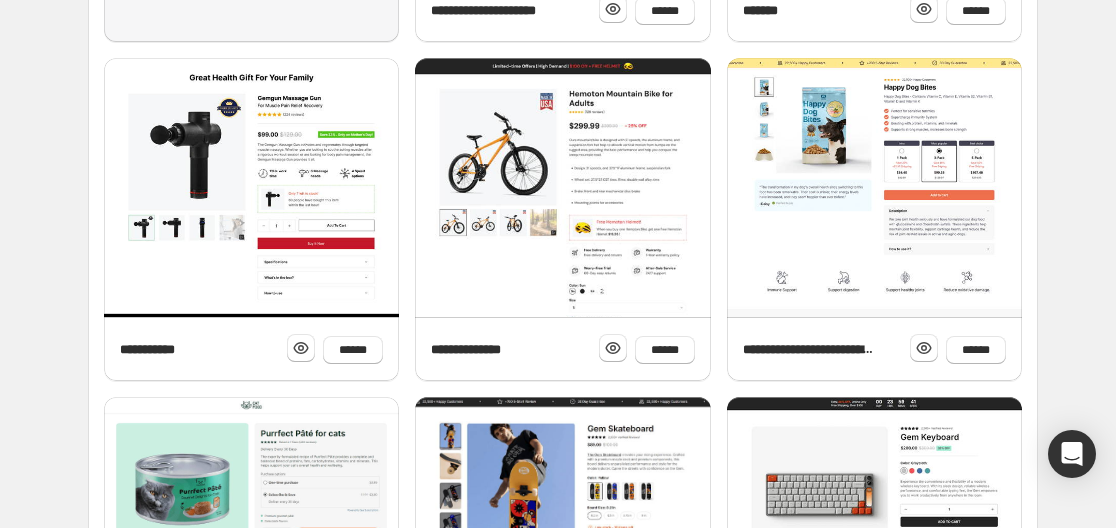 scroll, scrollTop: 615, scrollLeft: 0, axis: vertical 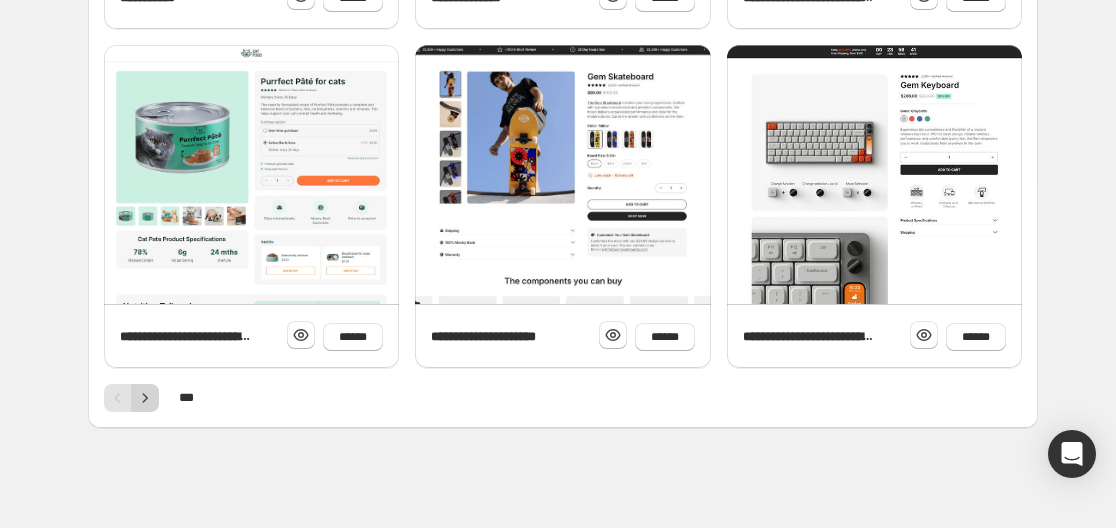 click 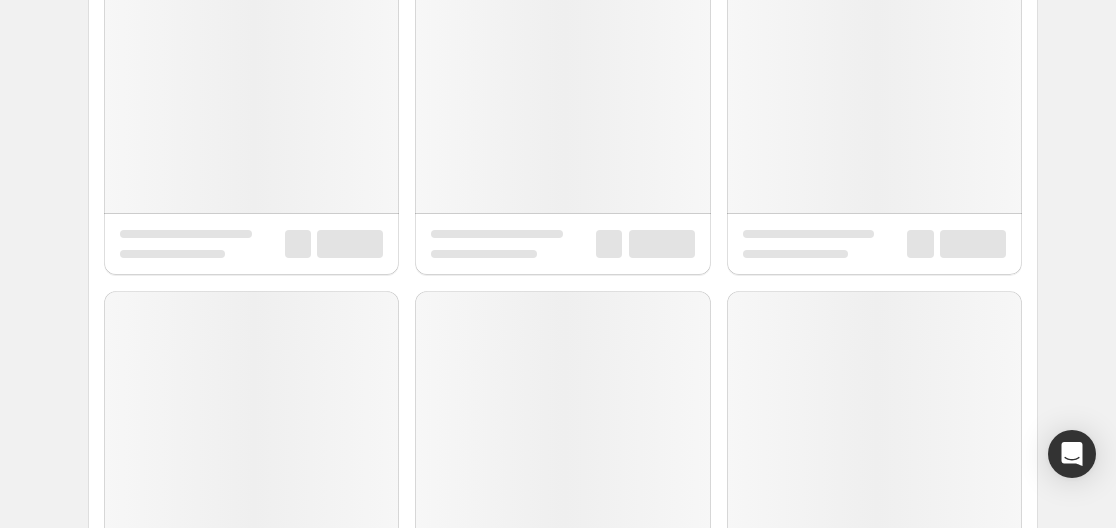 click on "**********" at bounding box center (563, 135) 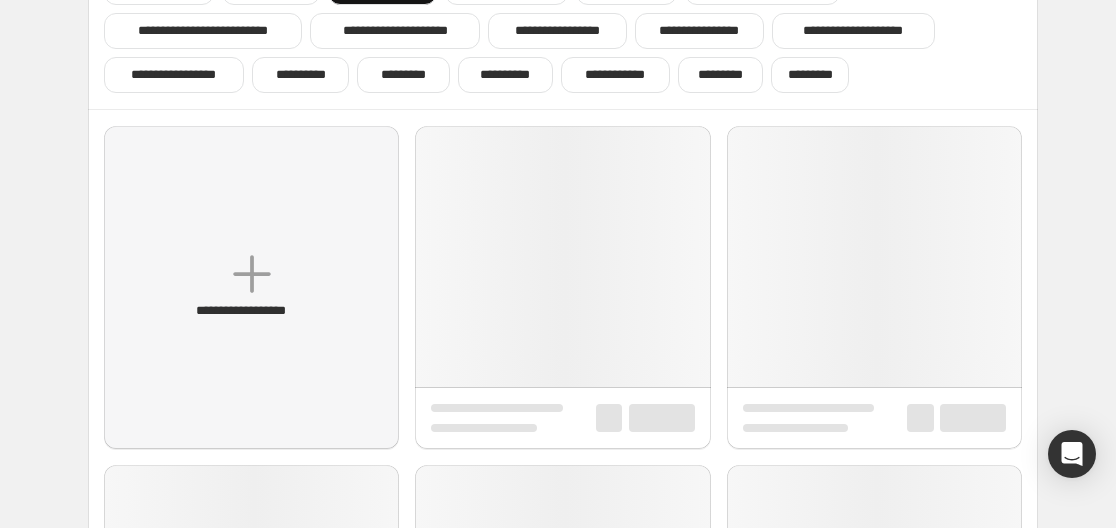 scroll, scrollTop: 0, scrollLeft: 0, axis: both 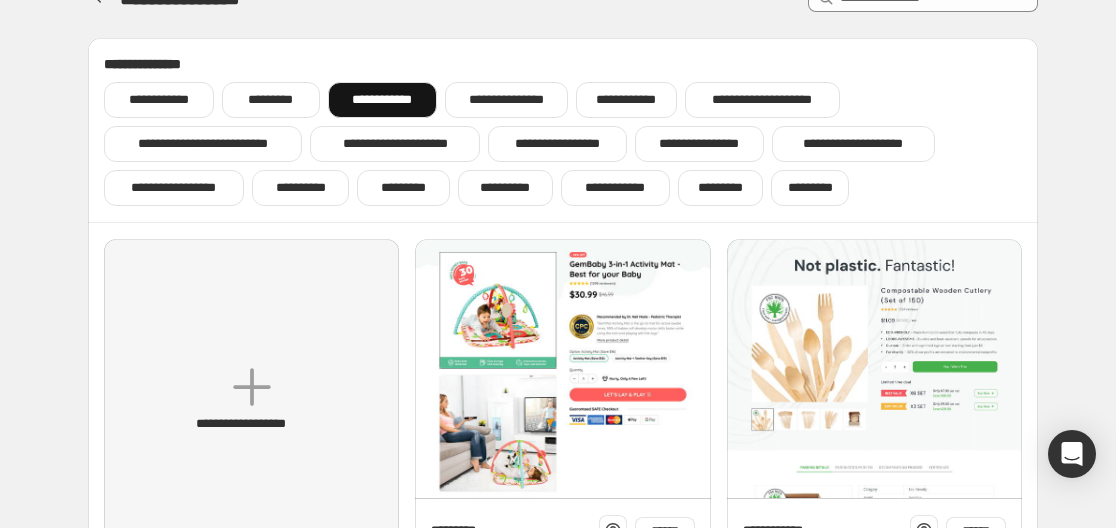 click on "**********" at bounding box center [563, 130] 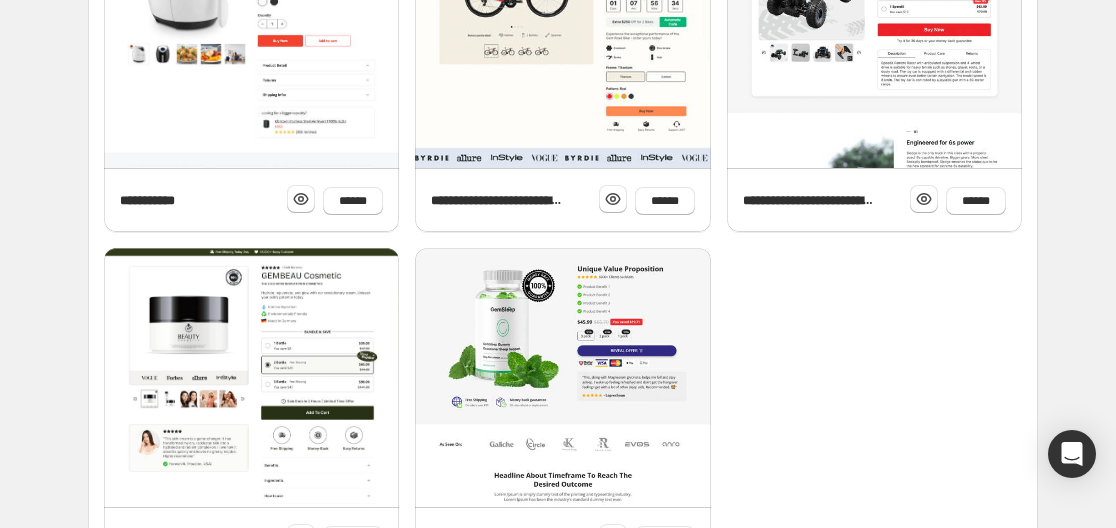 scroll, scrollTop: 0, scrollLeft: 0, axis: both 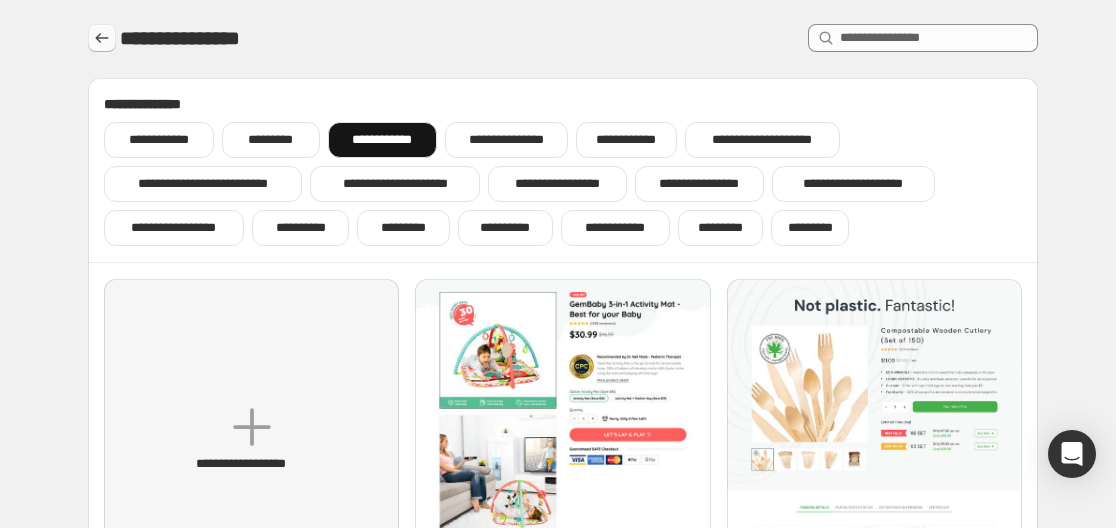 click 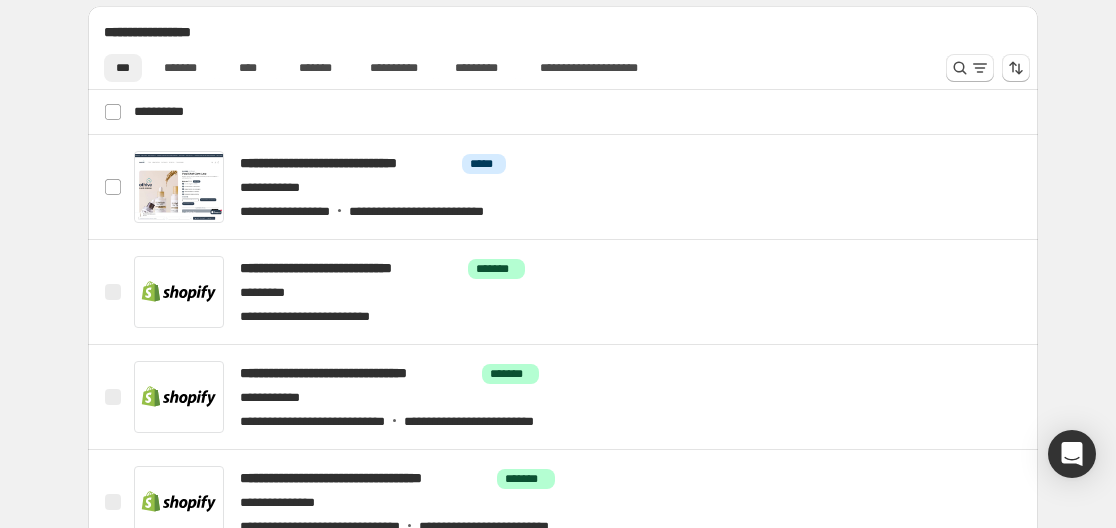 scroll, scrollTop: 743, scrollLeft: 0, axis: vertical 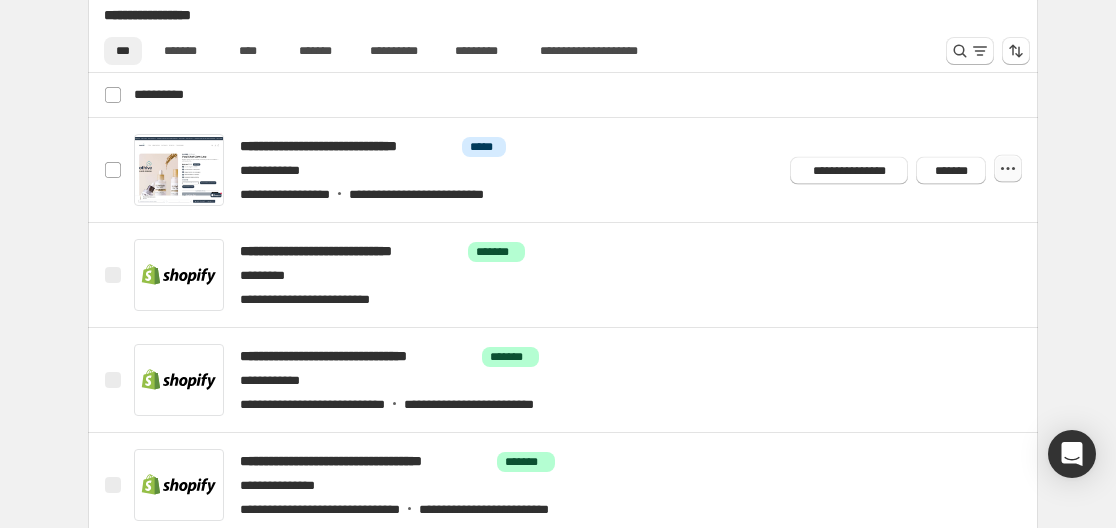 click 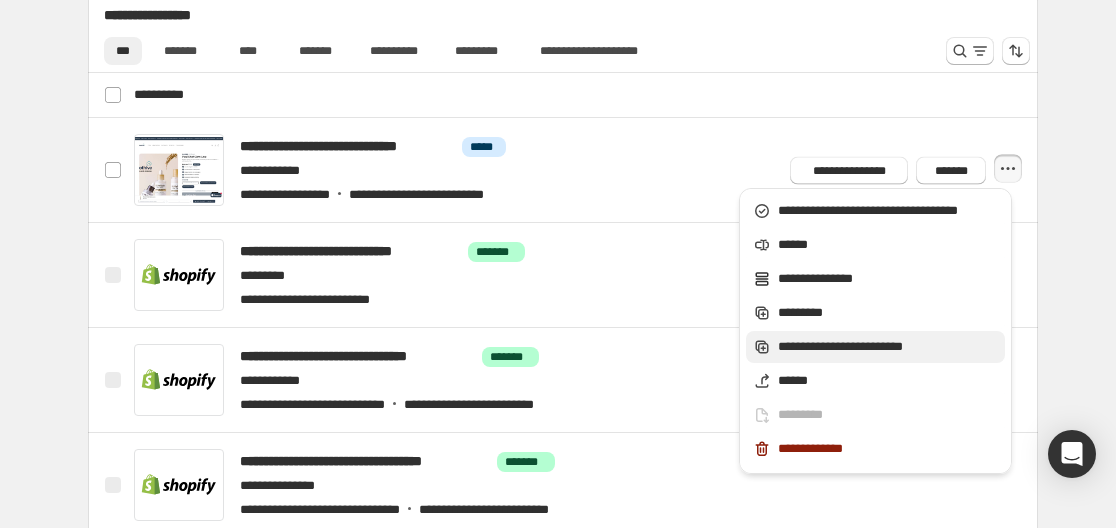 click on "**********" at bounding box center [888, 347] 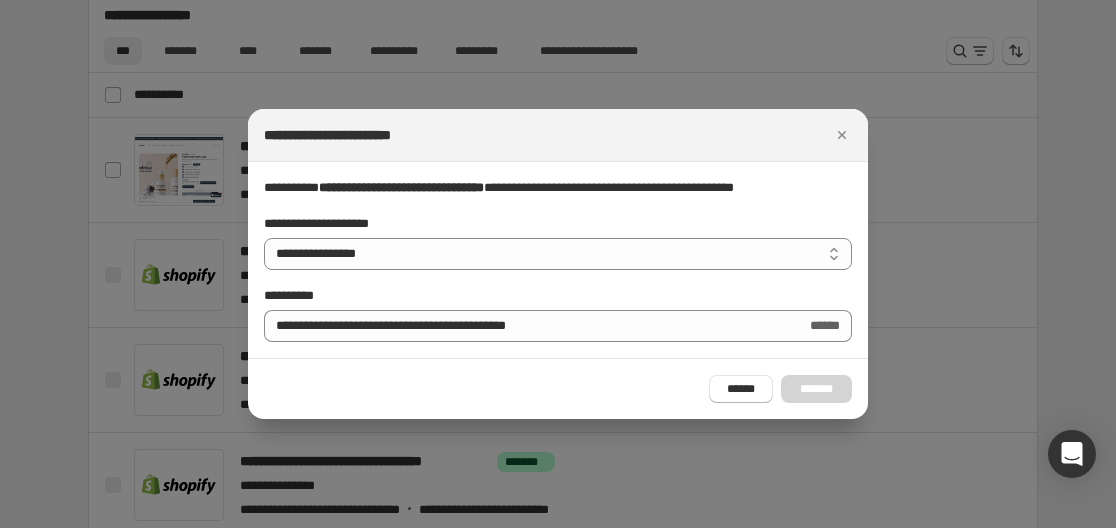 click on "****** *******" at bounding box center (558, 389) 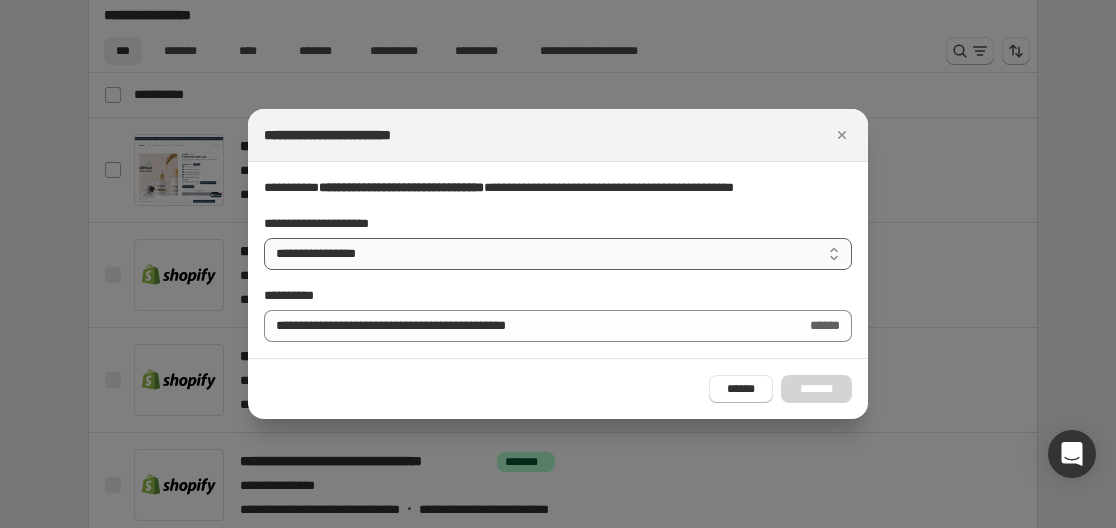 click on "**********" at bounding box center [558, 254] 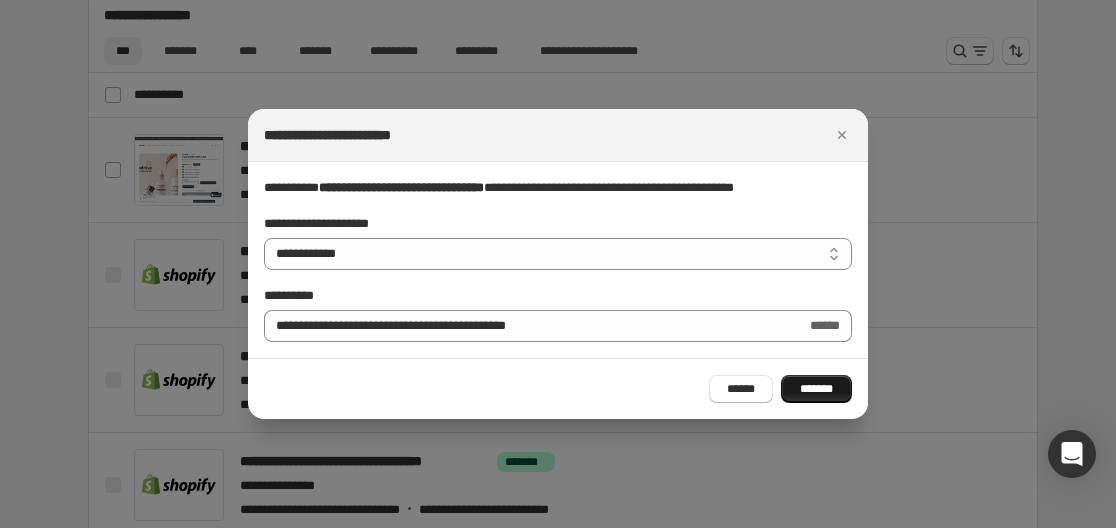 click on "*******" at bounding box center [816, 389] 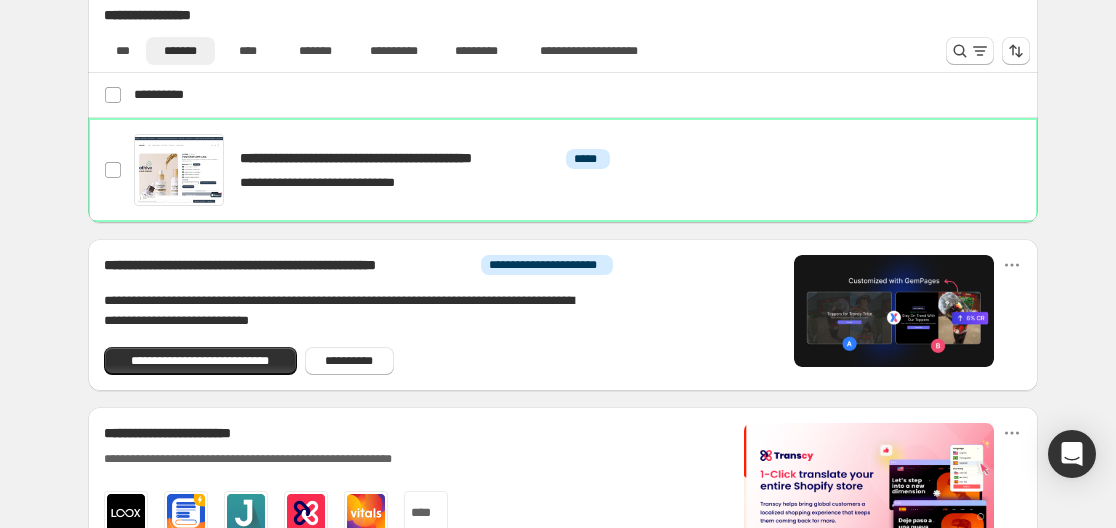 click on "***" at bounding box center [123, 51] 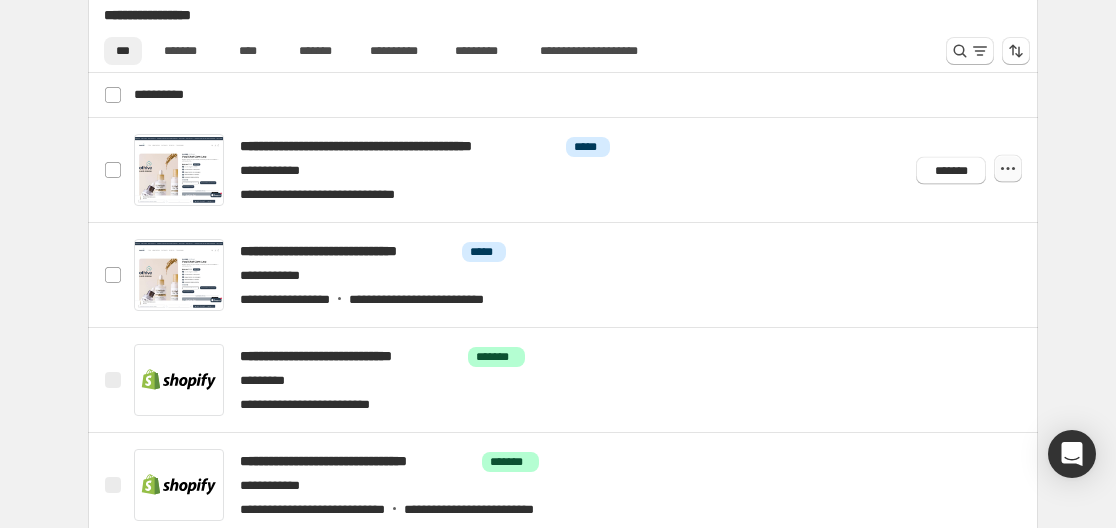 click 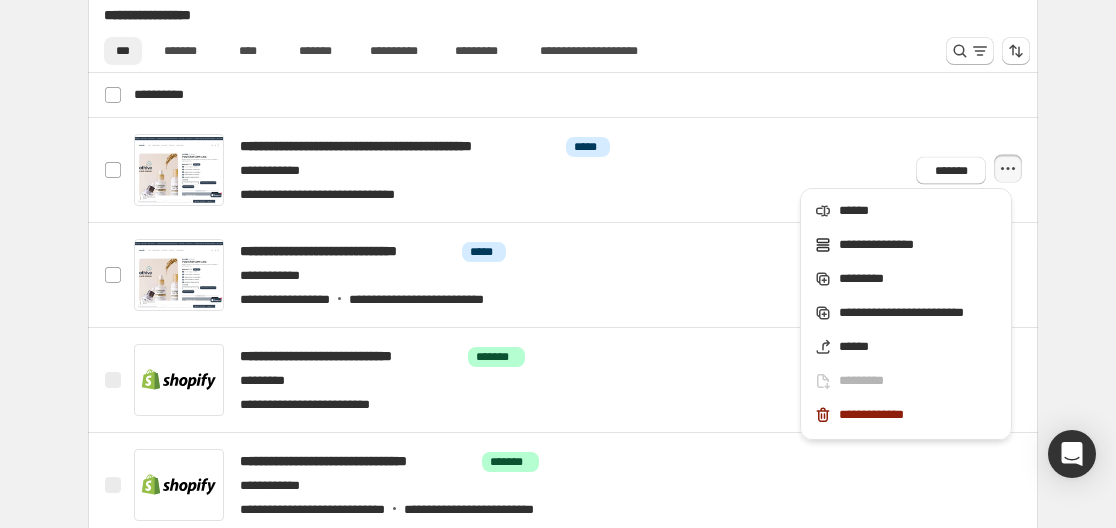 click 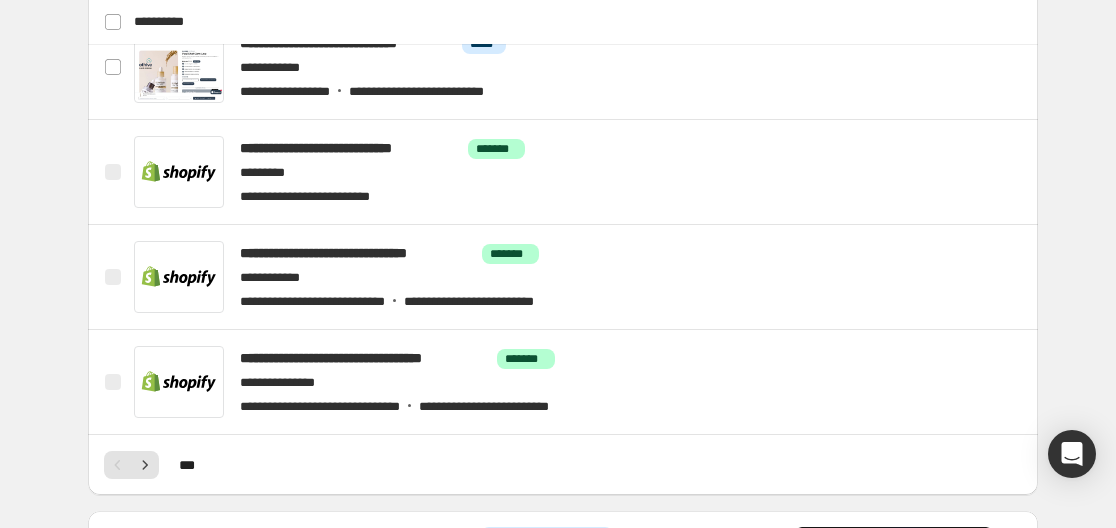scroll, scrollTop: 992, scrollLeft: 0, axis: vertical 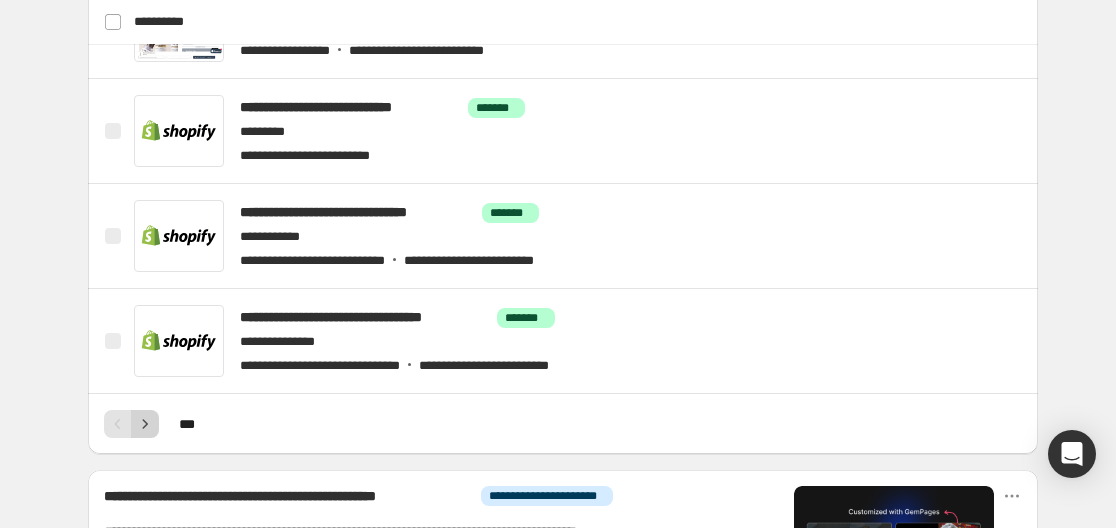 click 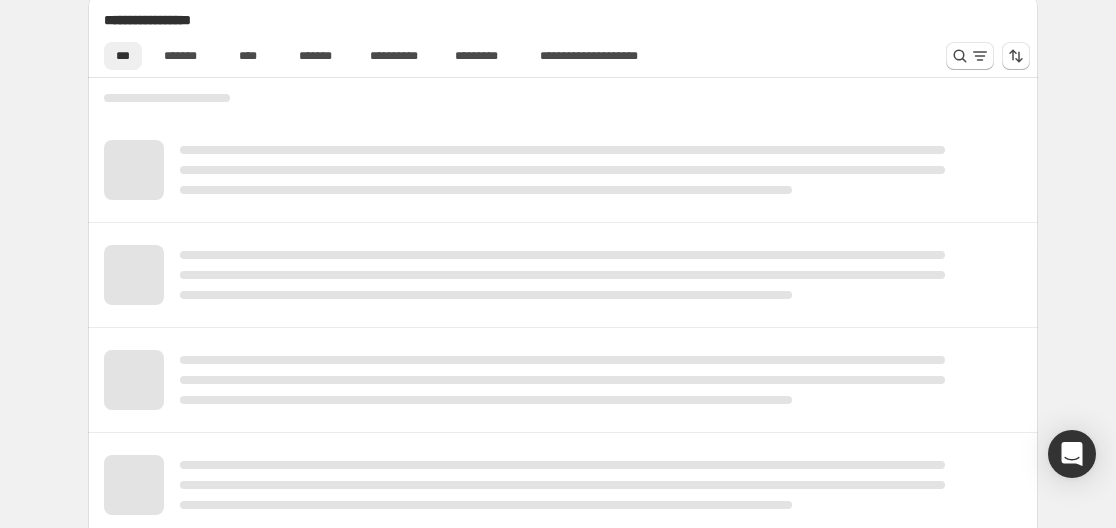 scroll, scrollTop: 732, scrollLeft: 0, axis: vertical 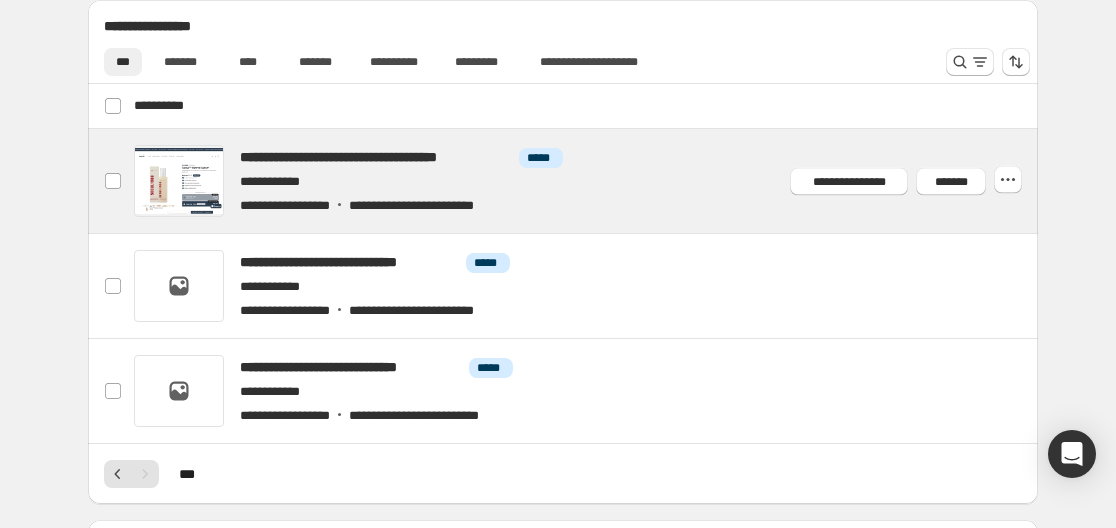 click at bounding box center (587, 181) 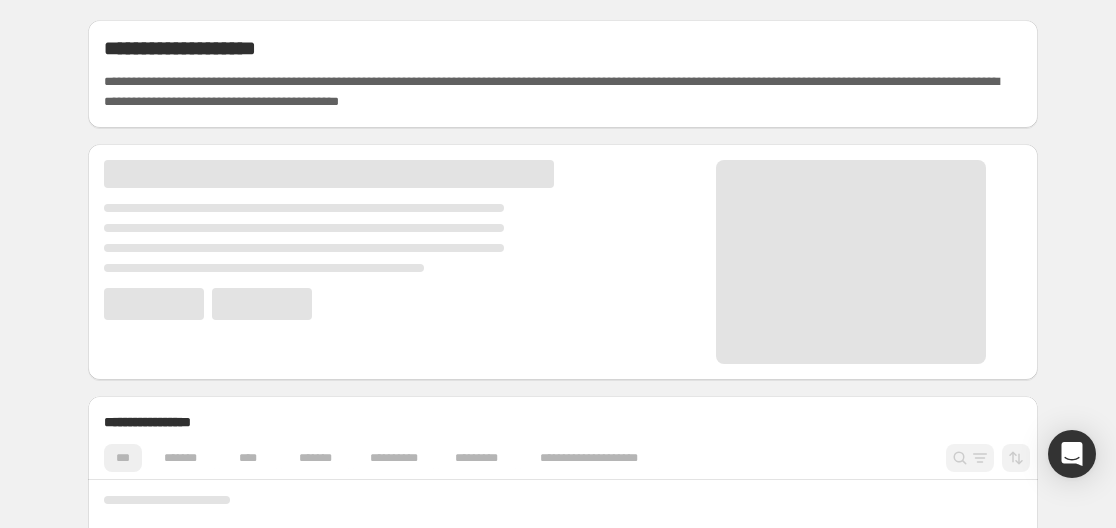 scroll, scrollTop: 0, scrollLeft: 0, axis: both 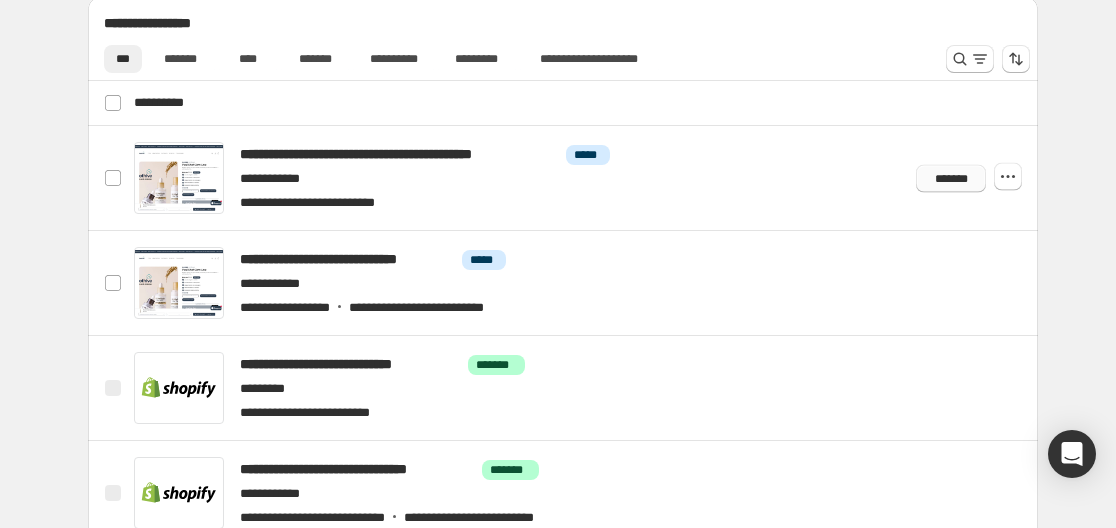 click on "*******" at bounding box center (951, 178) 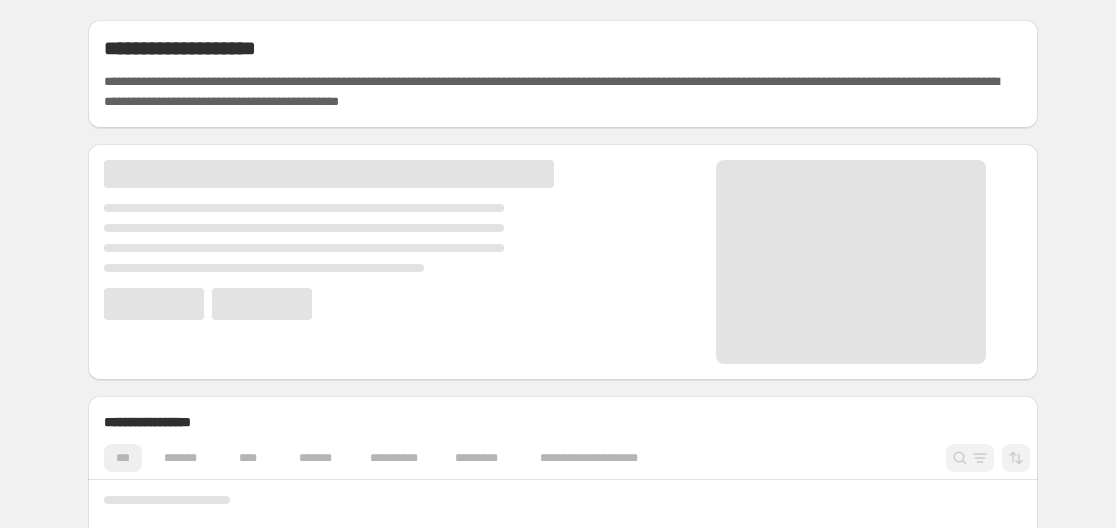 scroll, scrollTop: 0, scrollLeft: 0, axis: both 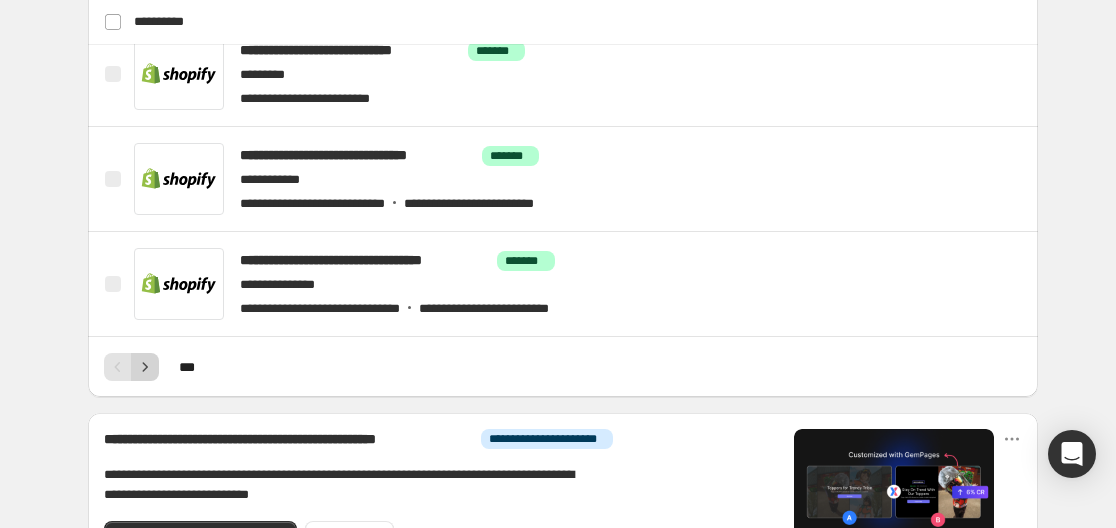 click 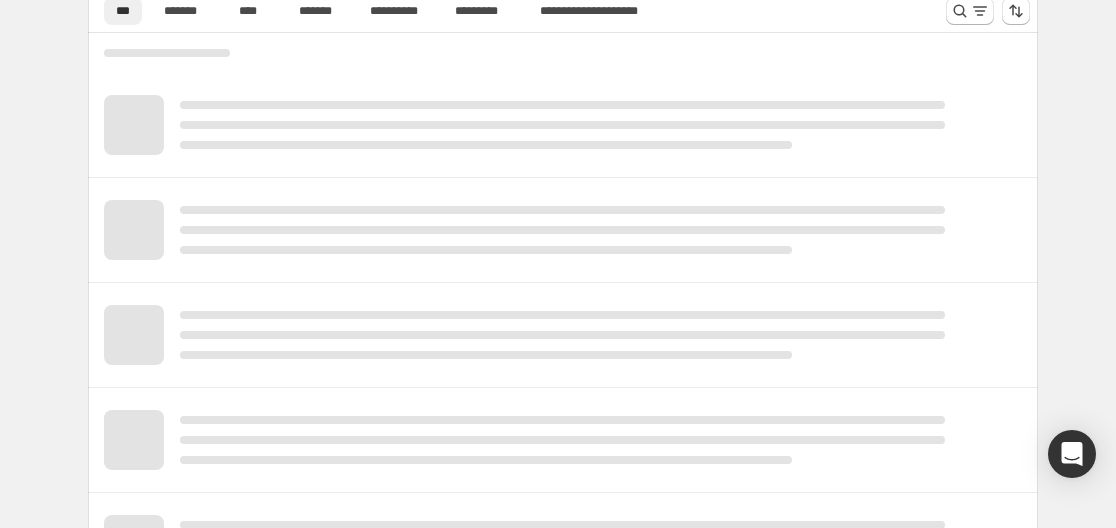 scroll, scrollTop: 732, scrollLeft: 0, axis: vertical 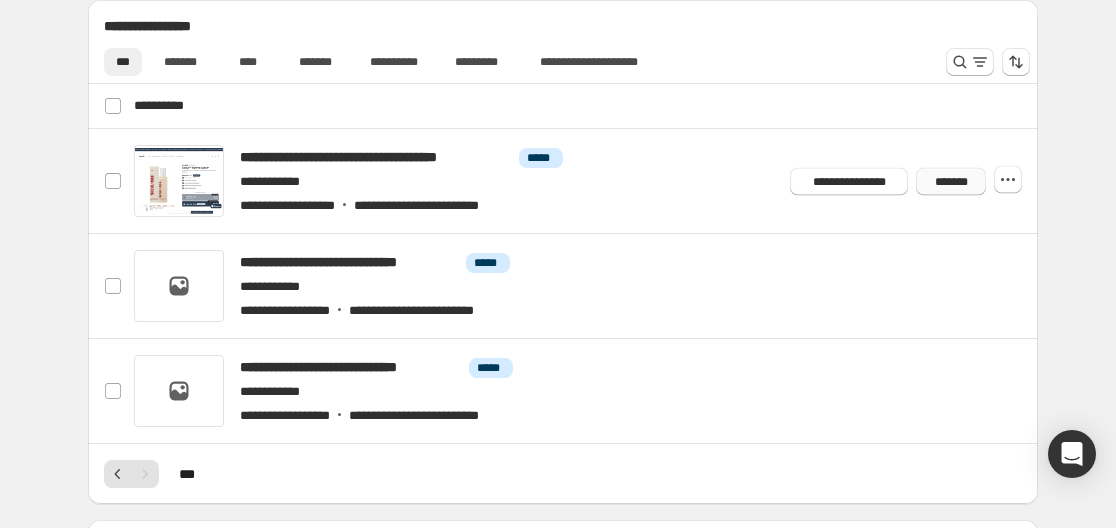 click on "*******" at bounding box center [951, 181] 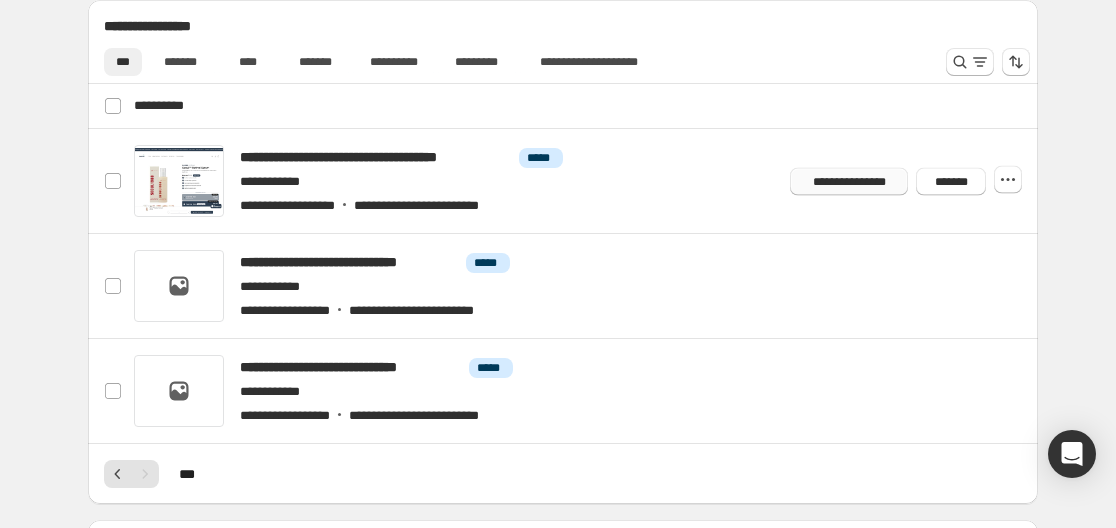 click on "**********" at bounding box center [849, 181] 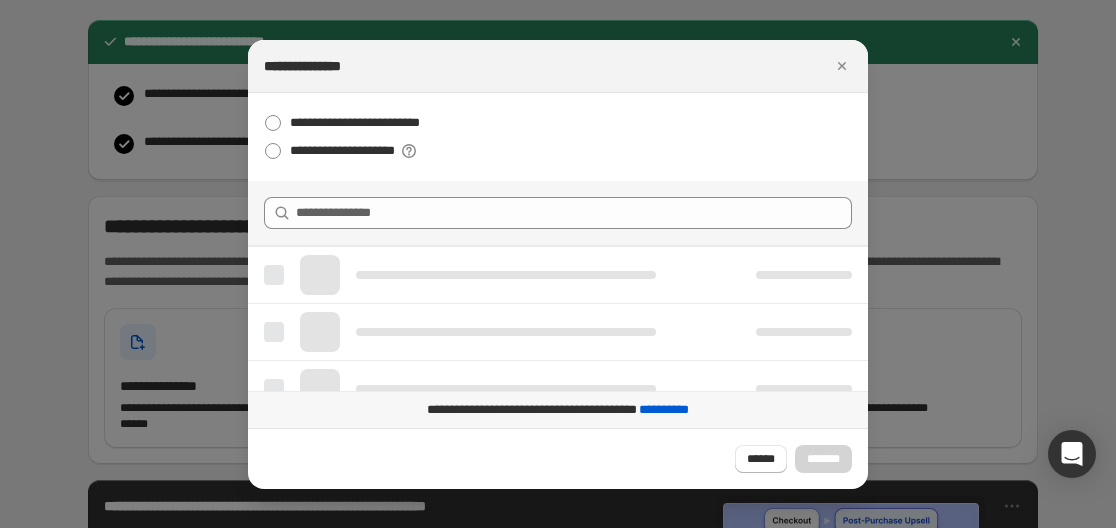 scroll, scrollTop: 0, scrollLeft: 0, axis: both 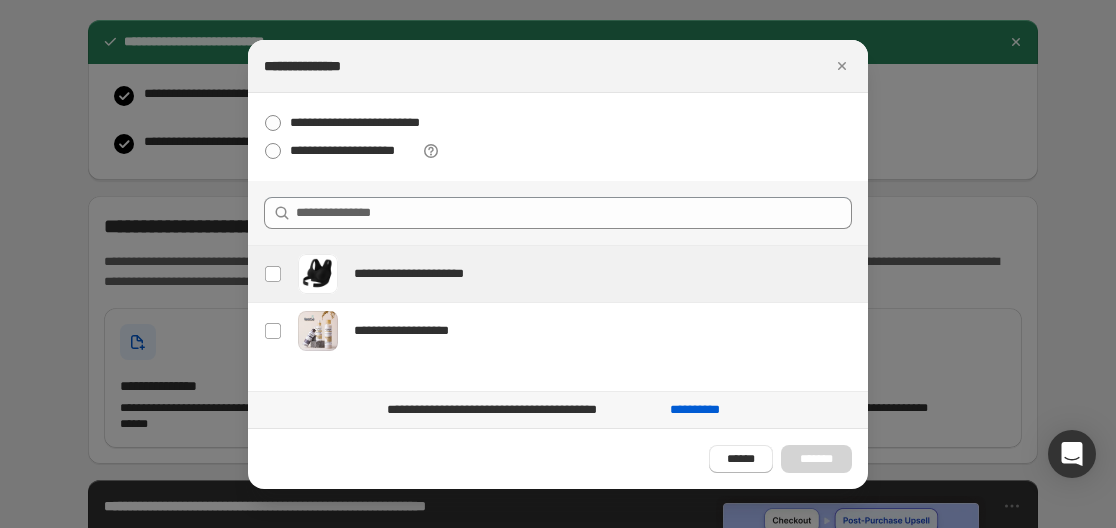 click at bounding box center [558, 264] 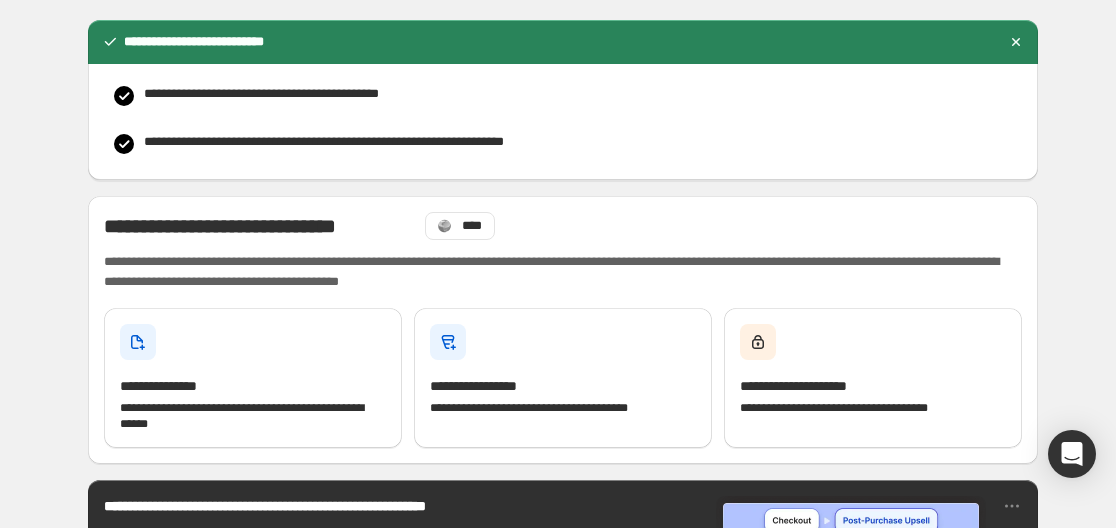 scroll, scrollTop: 732, scrollLeft: 0, axis: vertical 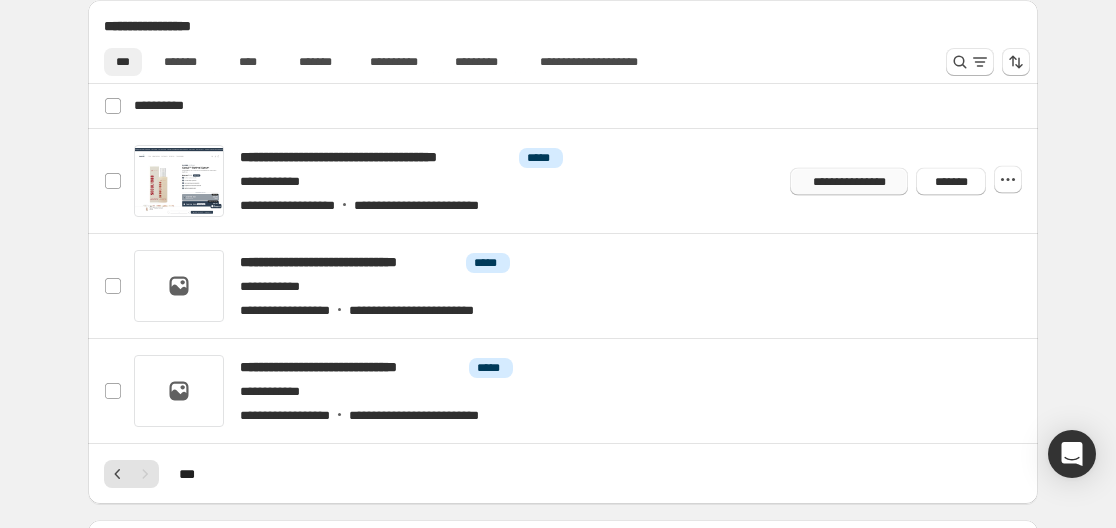 click on "**********" at bounding box center (849, 181) 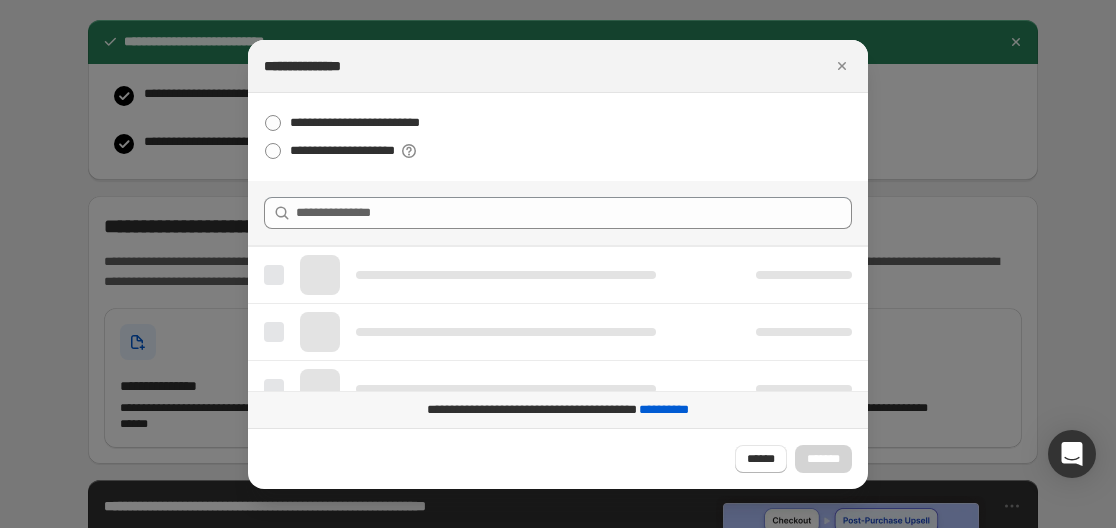 scroll, scrollTop: 0, scrollLeft: 0, axis: both 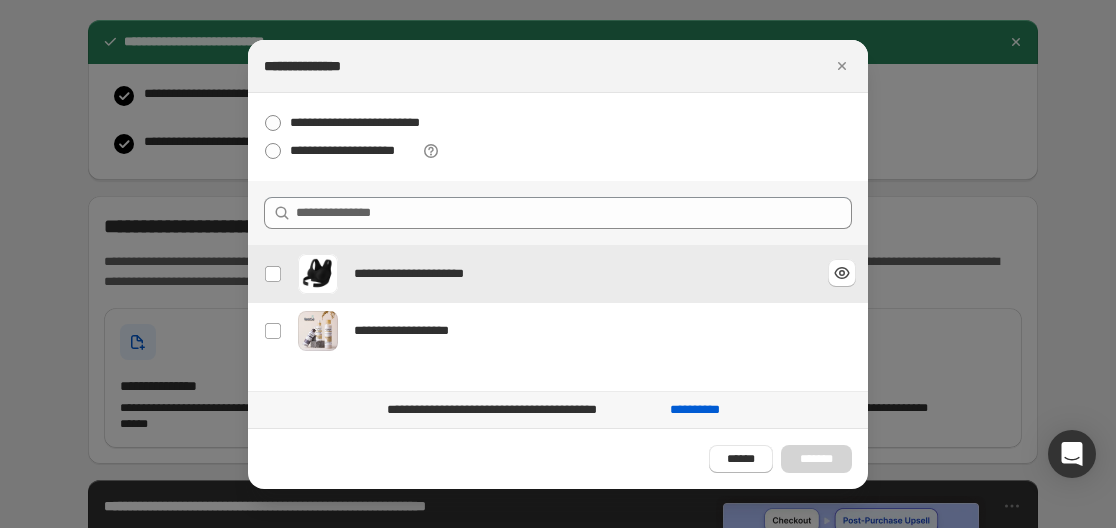 click on "**********" at bounding box center (579, 274) 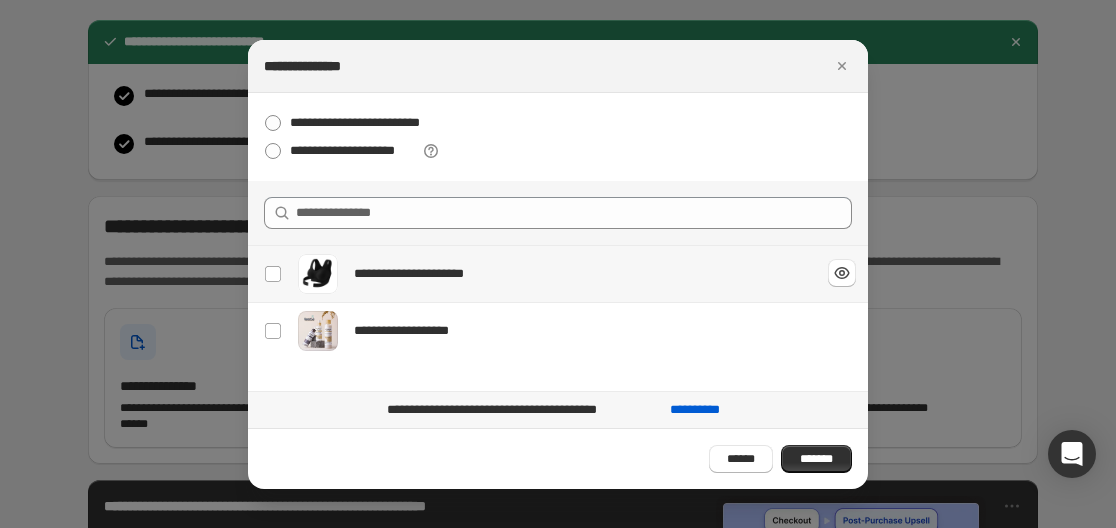 click on "**********" at bounding box center (579, 274) 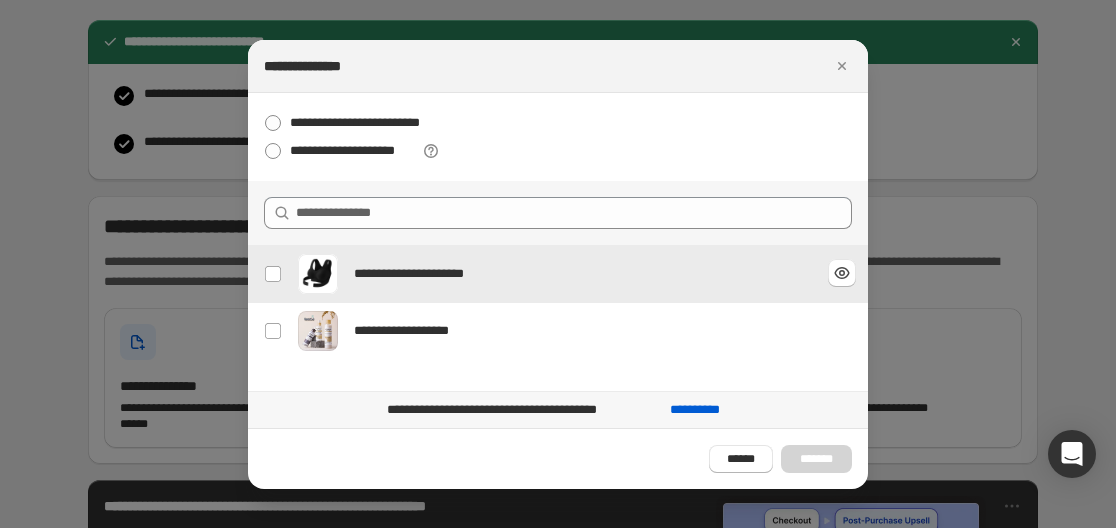 click on "**********" at bounding box center (579, 274) 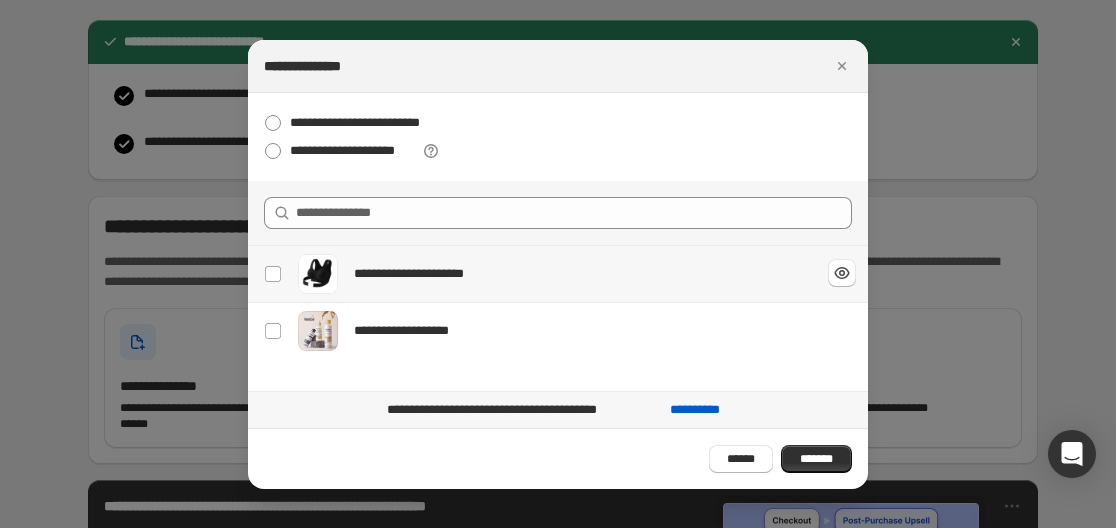click on "**********" at bounding box center [579, 274] 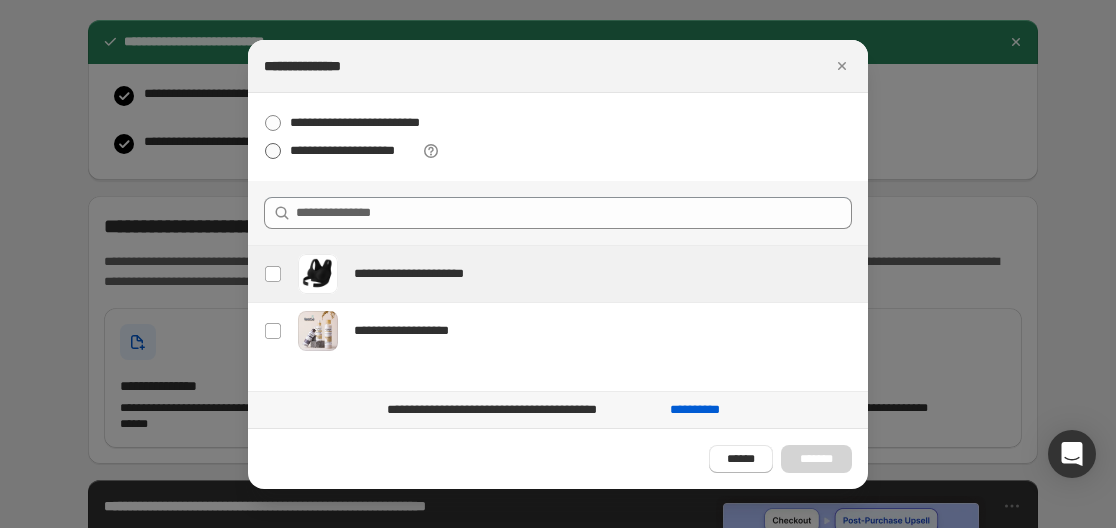 click at bounding box center [273, 151] 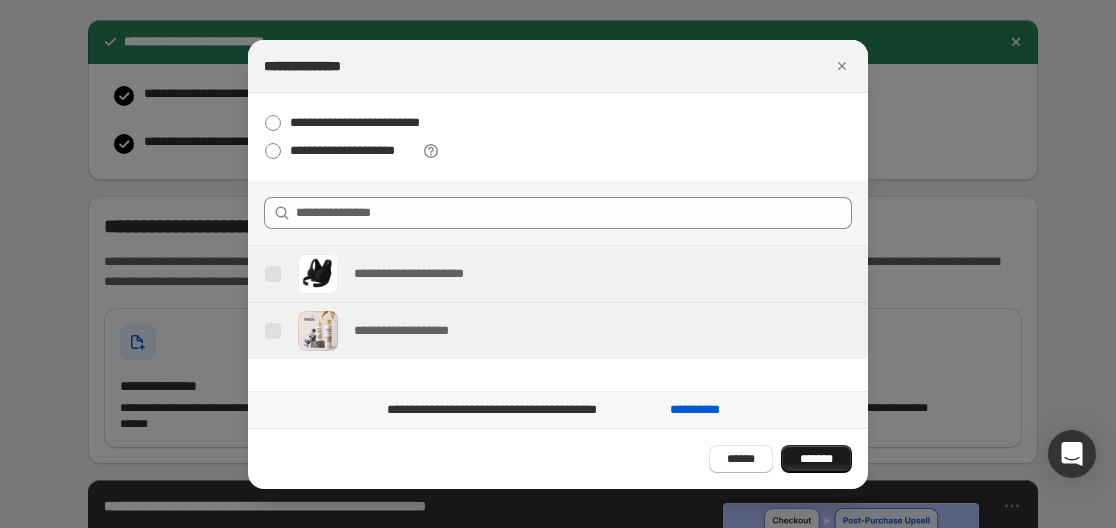 click on "*******" at bounding box center [816, 459] 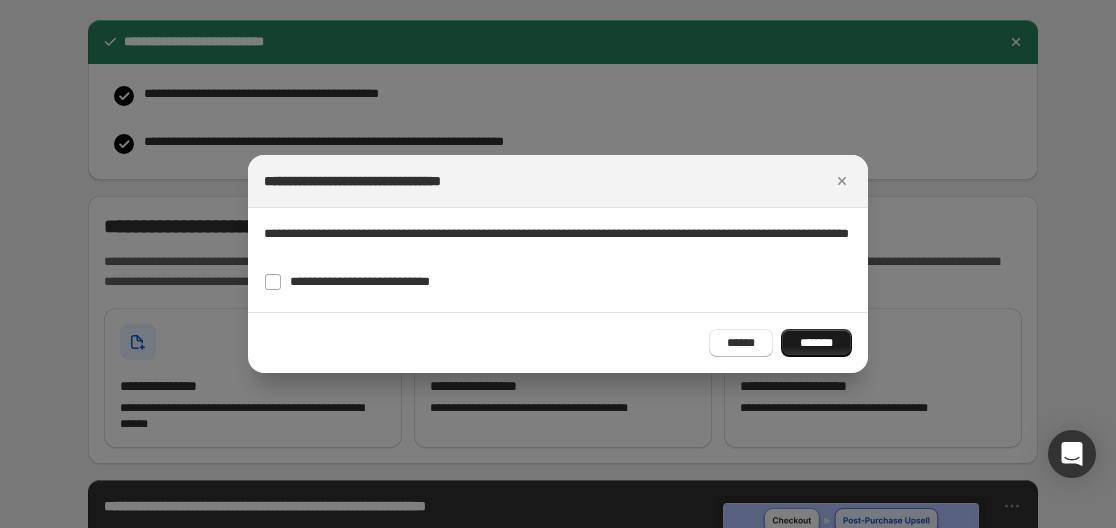 click on "*******" at bounding box center [816, 343] 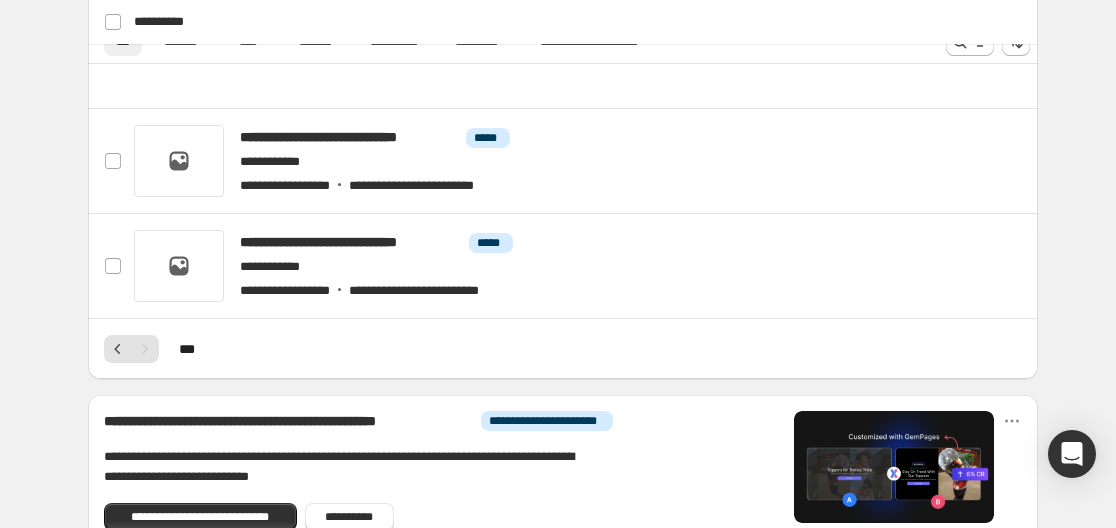 scroll, scrollTop: 825, scrollLeft: 0, axis: vertical 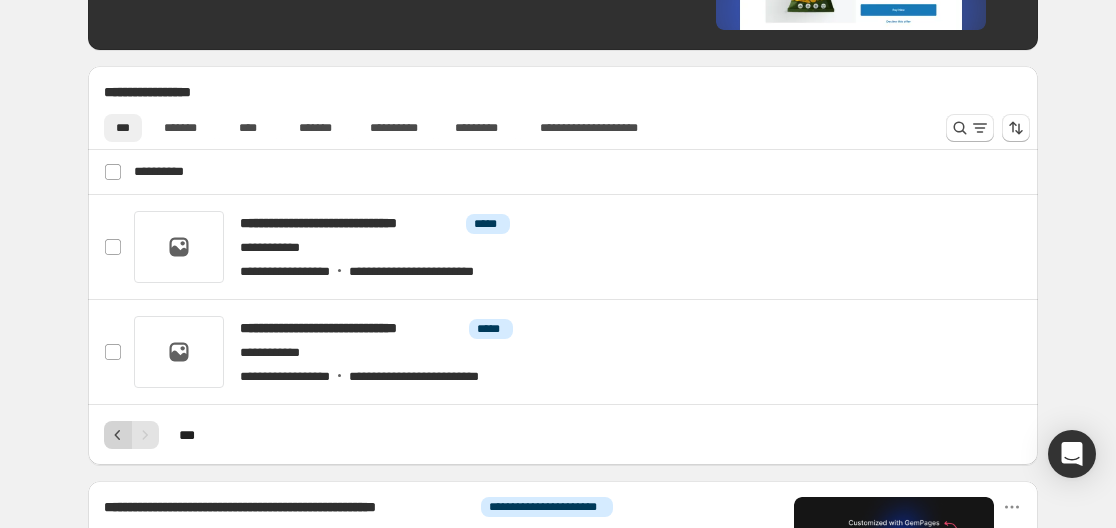 click at bounding box center [118, 435] 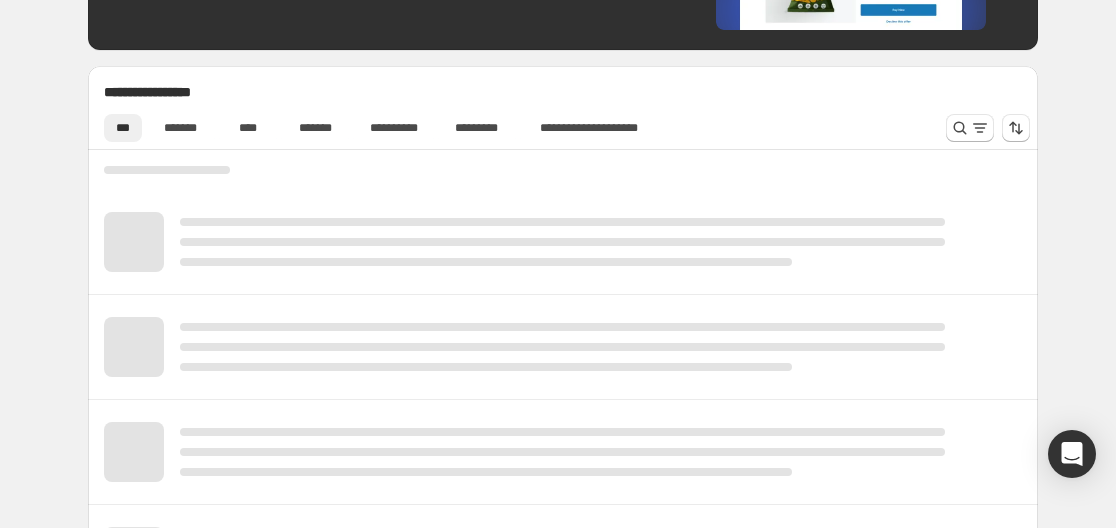 scroll, scrollTop: 732, scrollLeft: 0, axis: vertical 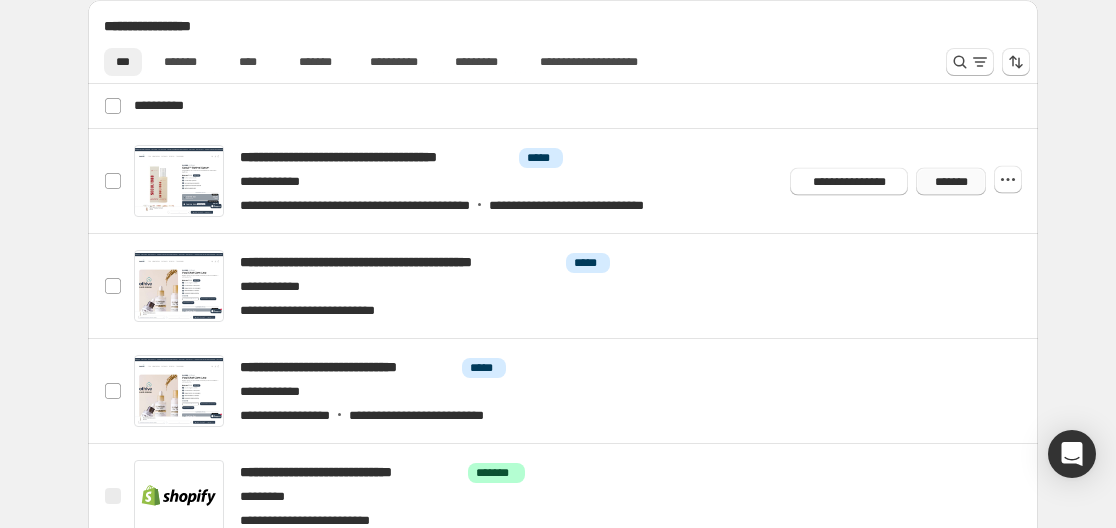 click on "*******" at bounding box center (951, 181) 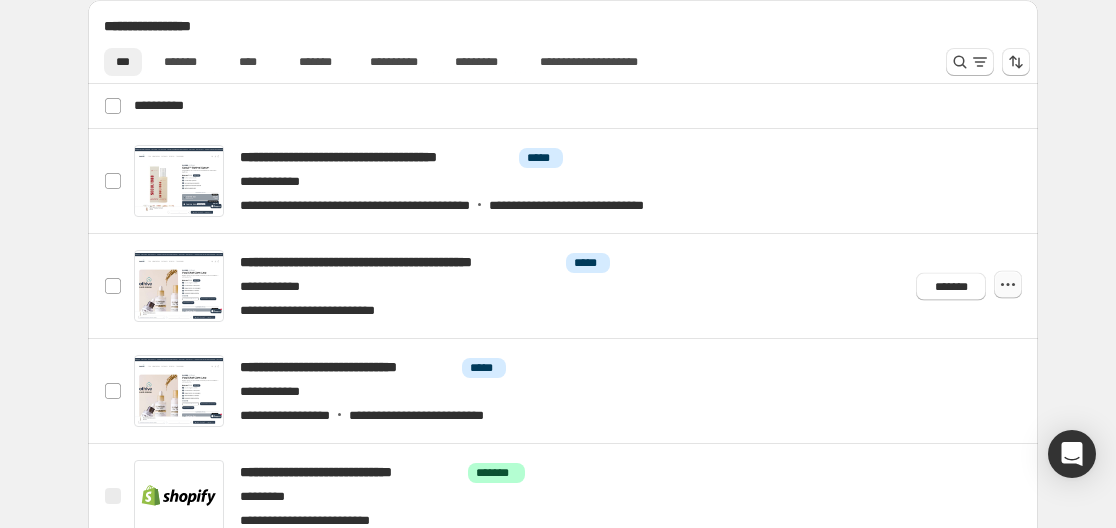 click 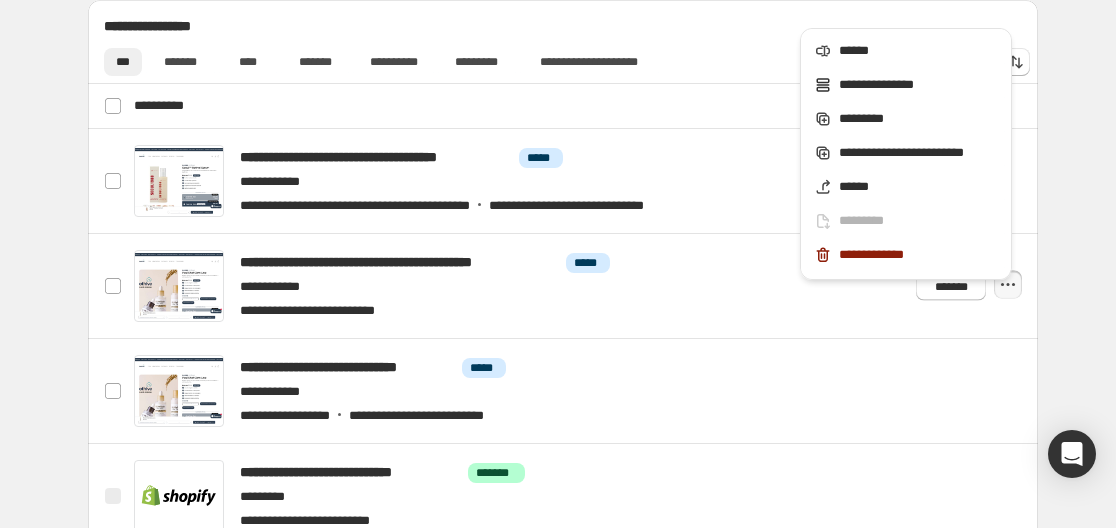 click 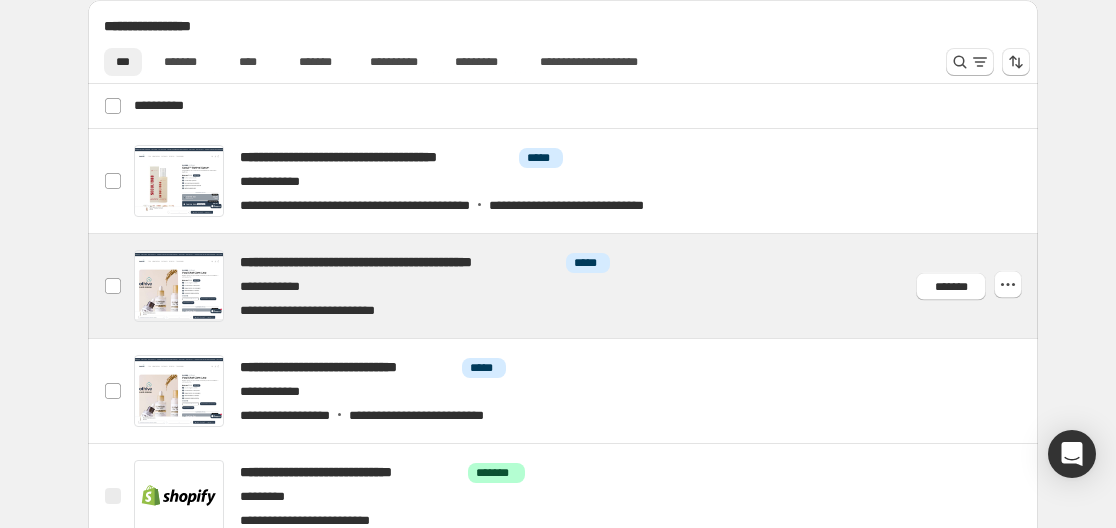 click at bounding box center [587, 286] 